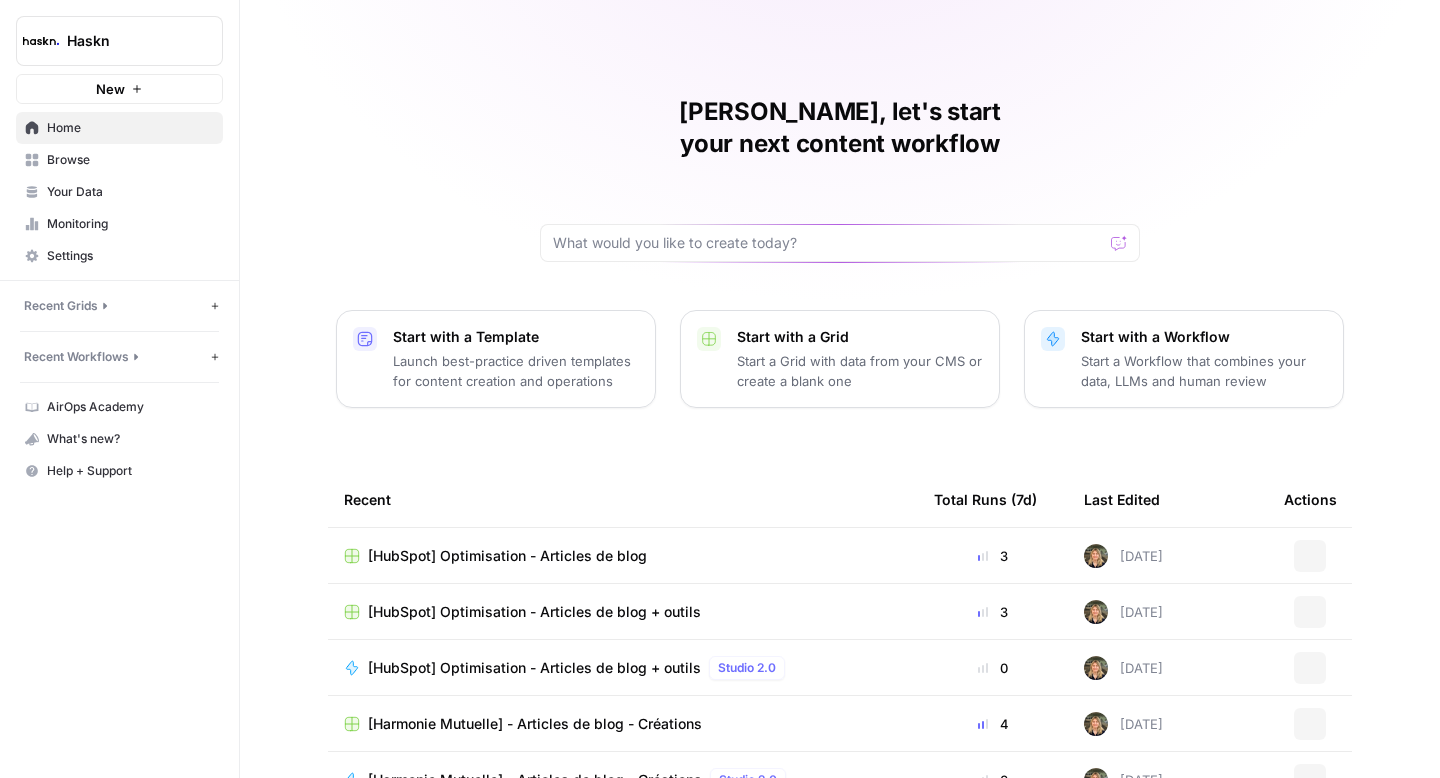 scroll, scrollTop: 0, scrollLeft: 0, axis: both 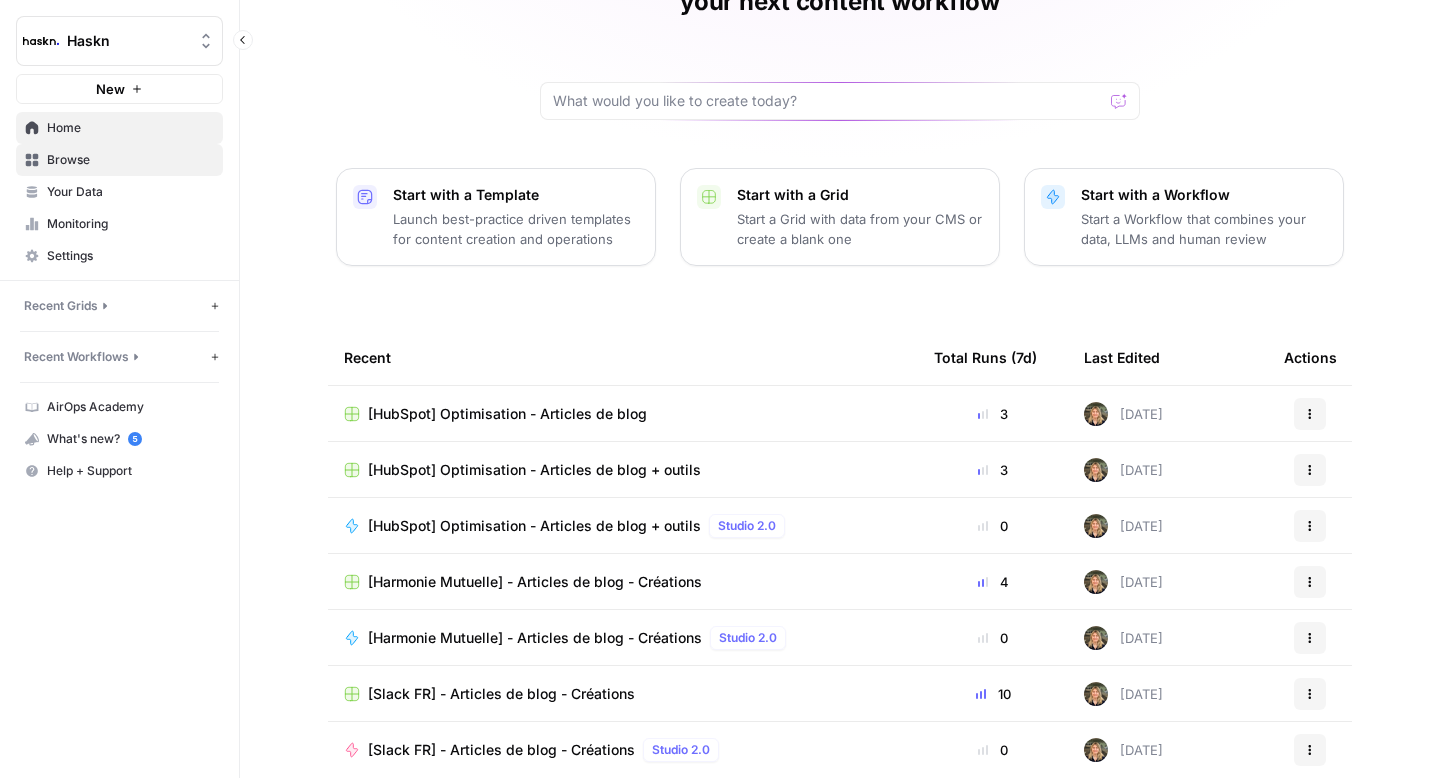 click on "Browse" at bounding box center (130, 160) 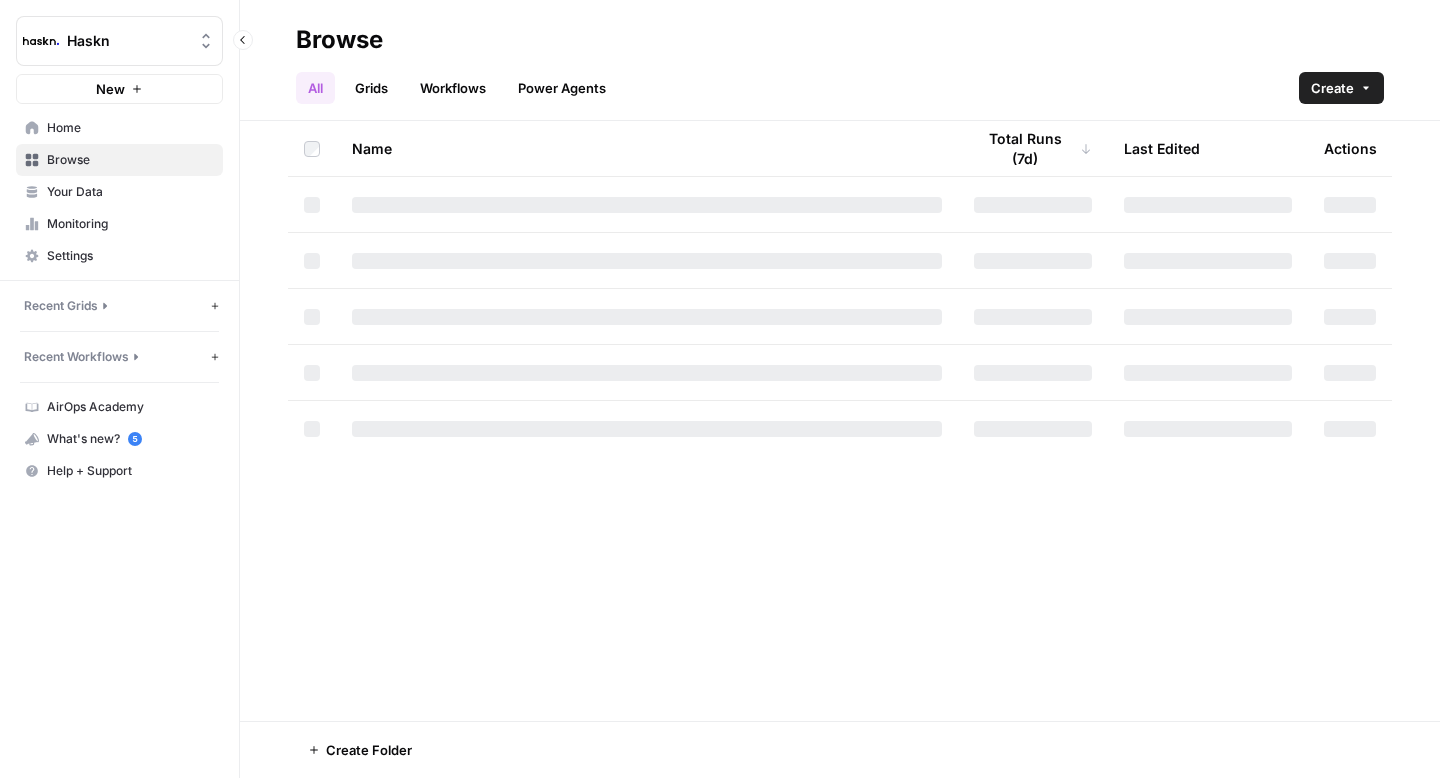 scroll, scrollTop: 0, scrollLeft: 0, axis: both 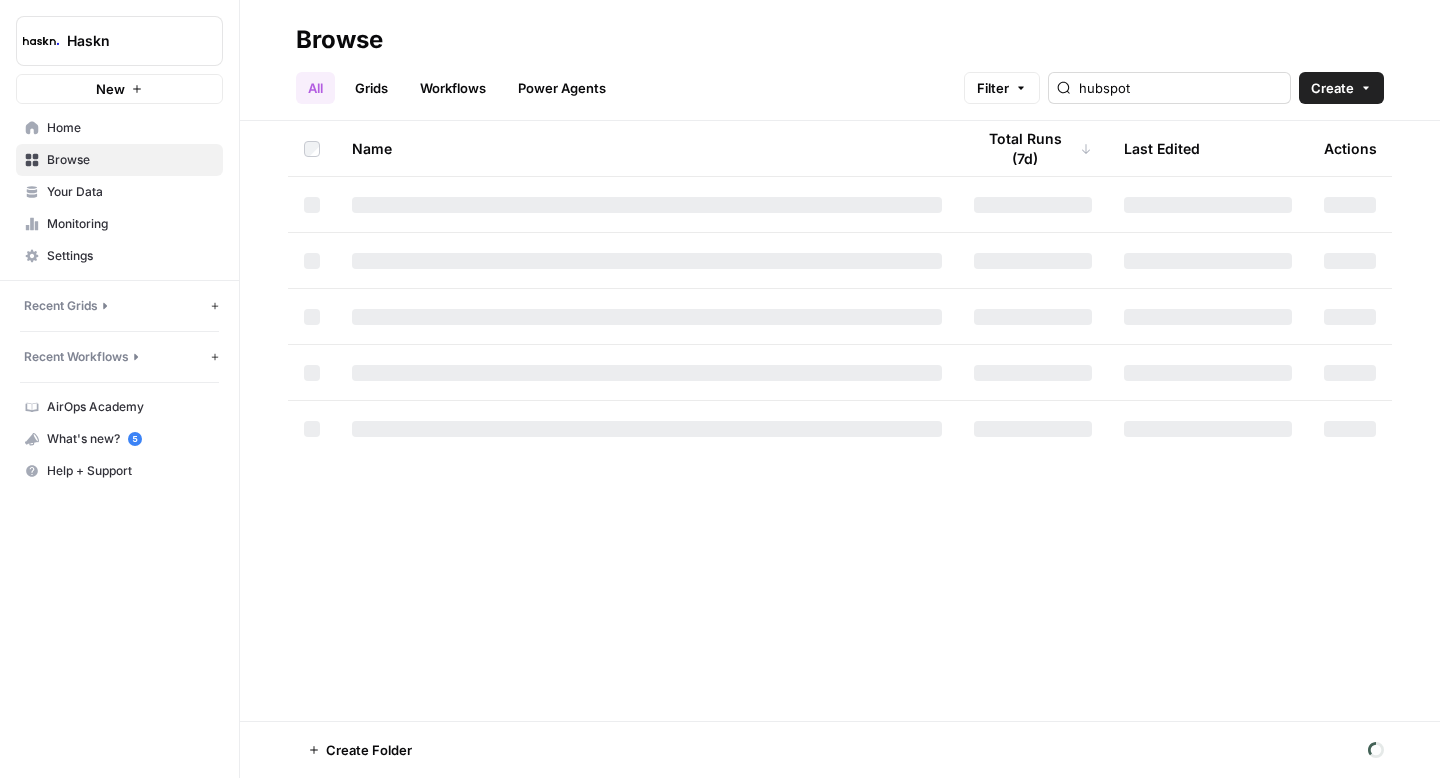 click on "hubspot" at bounding box center [1169, 88] 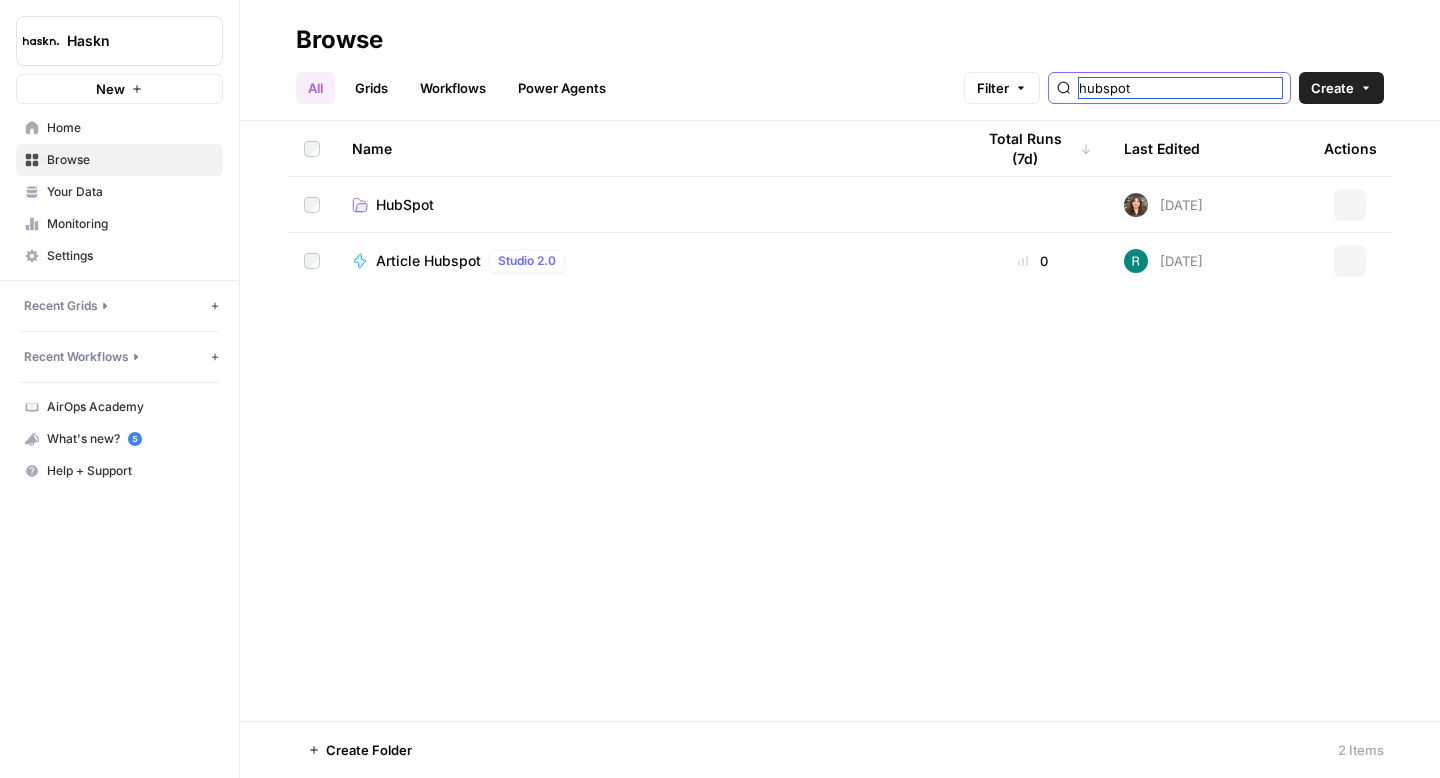 click on "hubspot" at bounding box center [1180, 88] 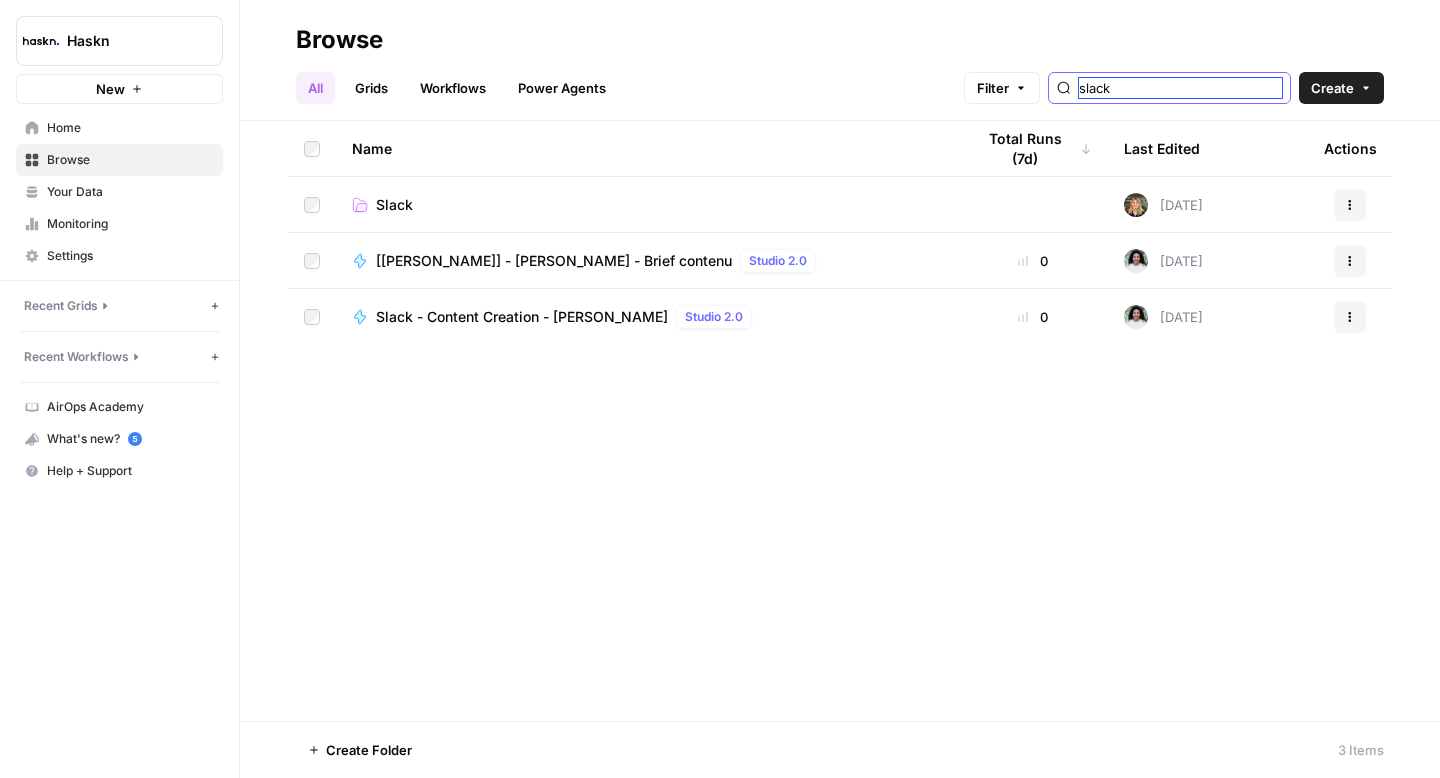 type on "slack" 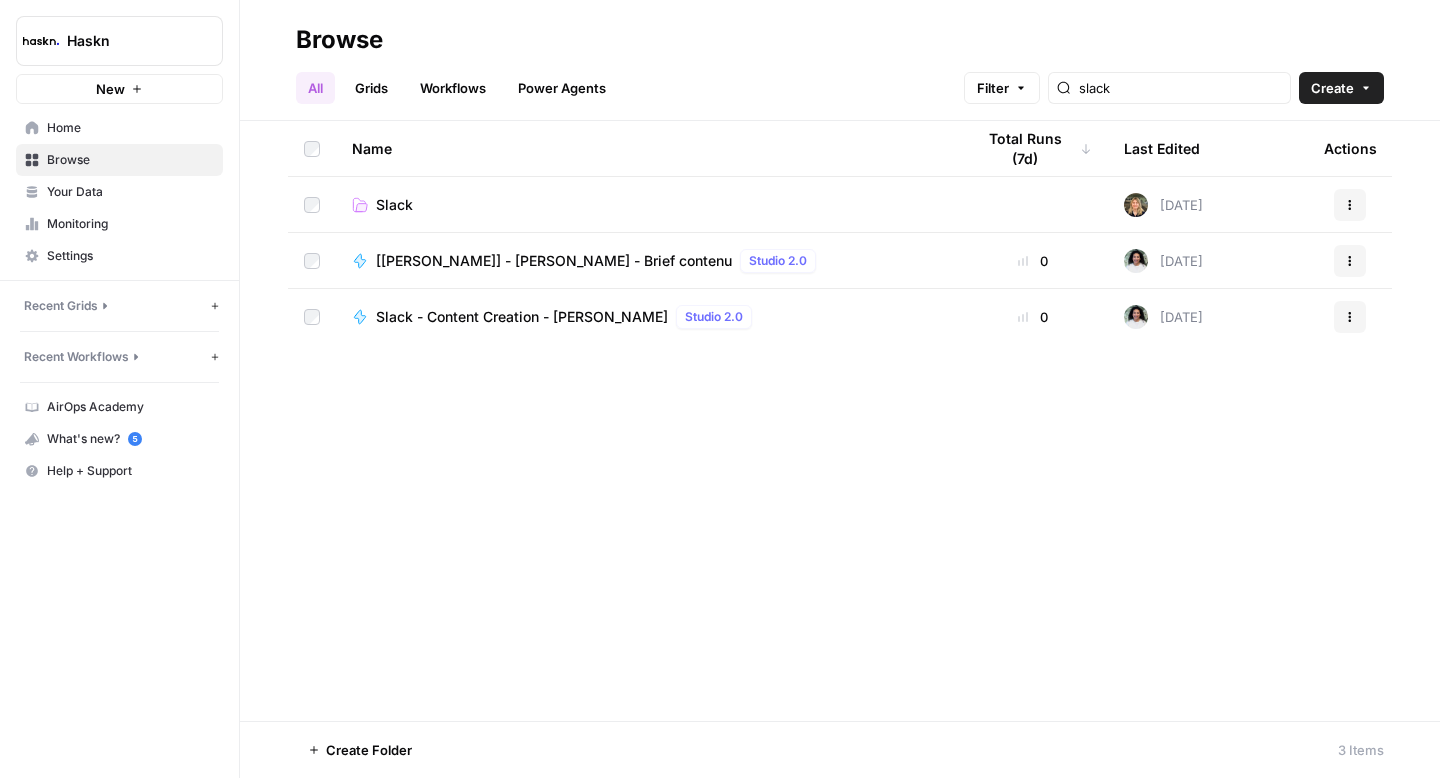 click on "Slack" at bounding box center (394, 205) 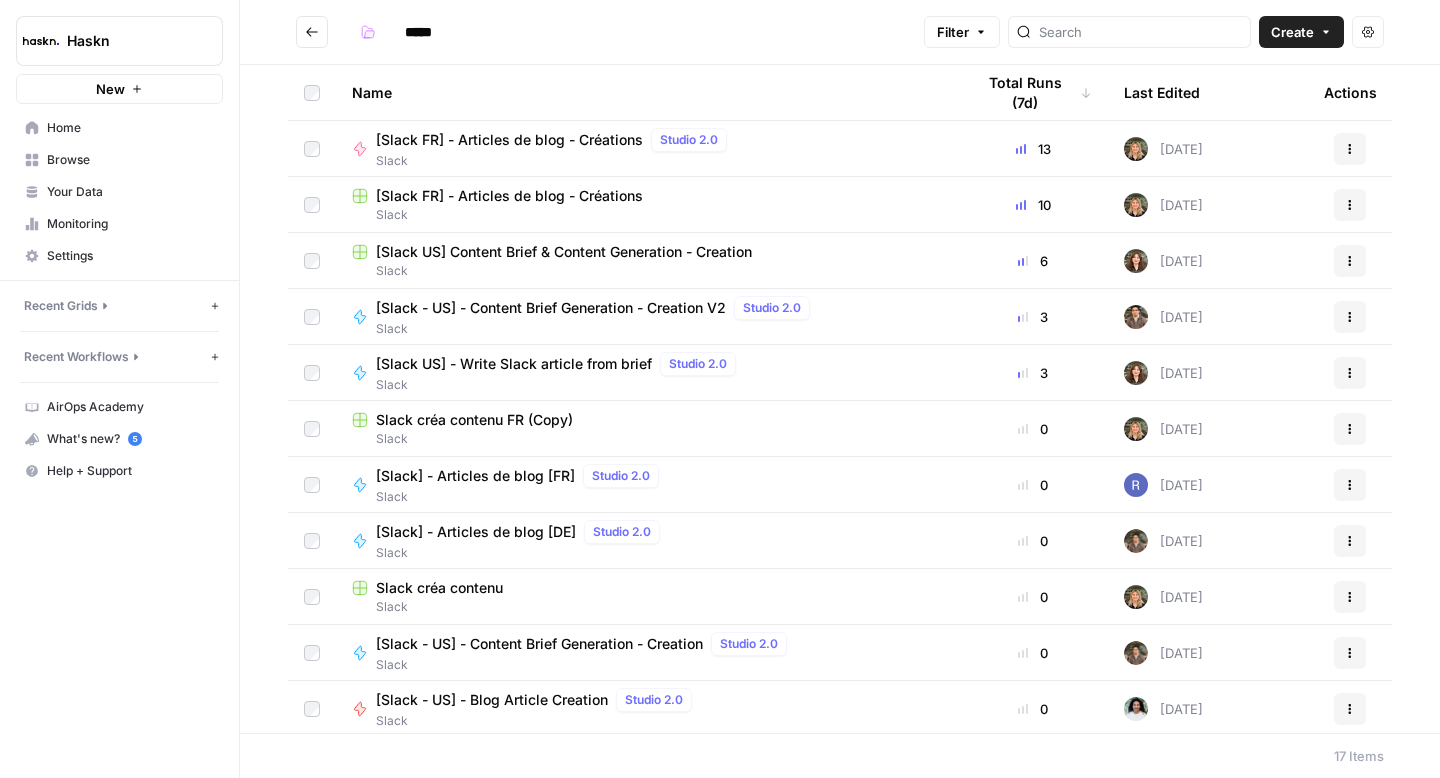 click on "[Slack FR] - Articles de blog - Créations" at bounding box center [509, 196] 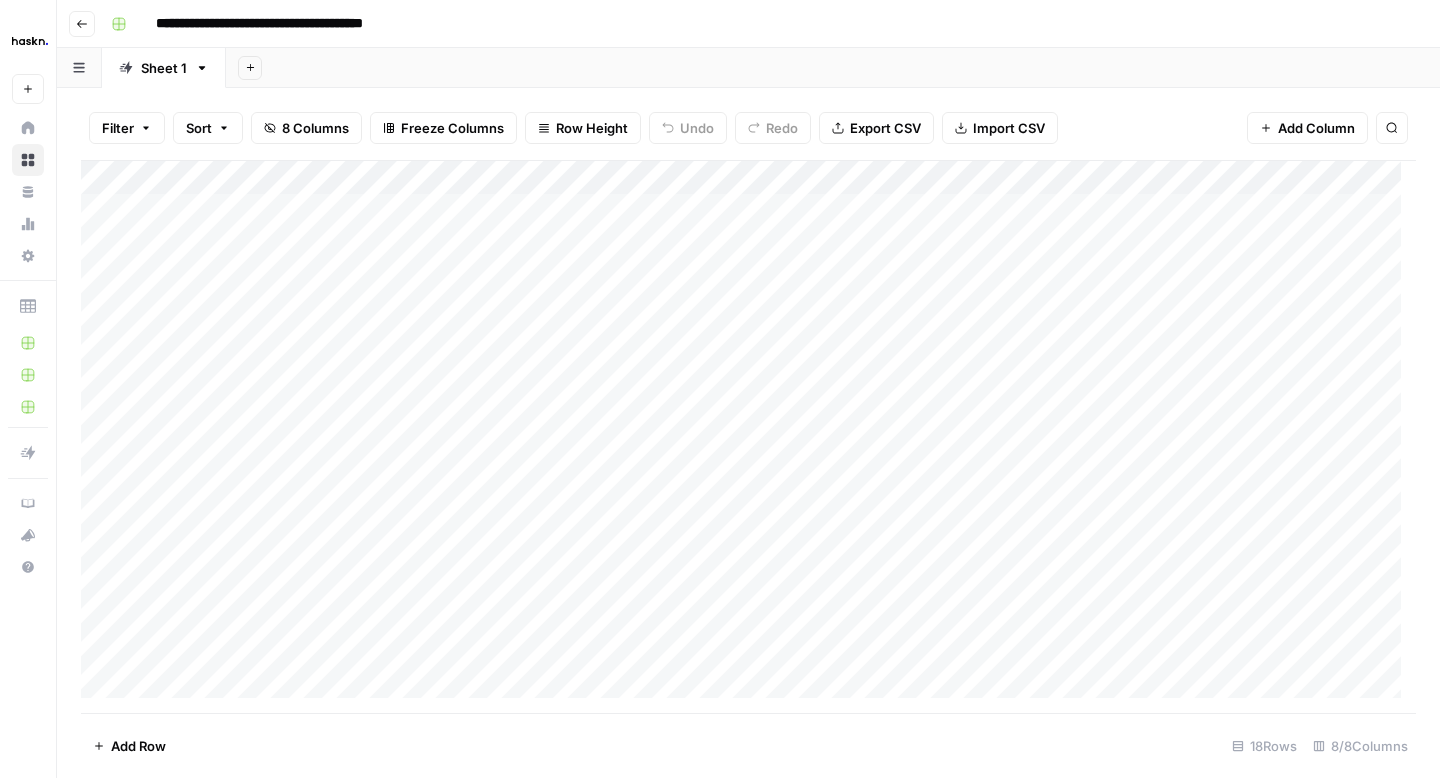 scroll, scrollTop: 141, scrollLeft: 0, axis: vertical 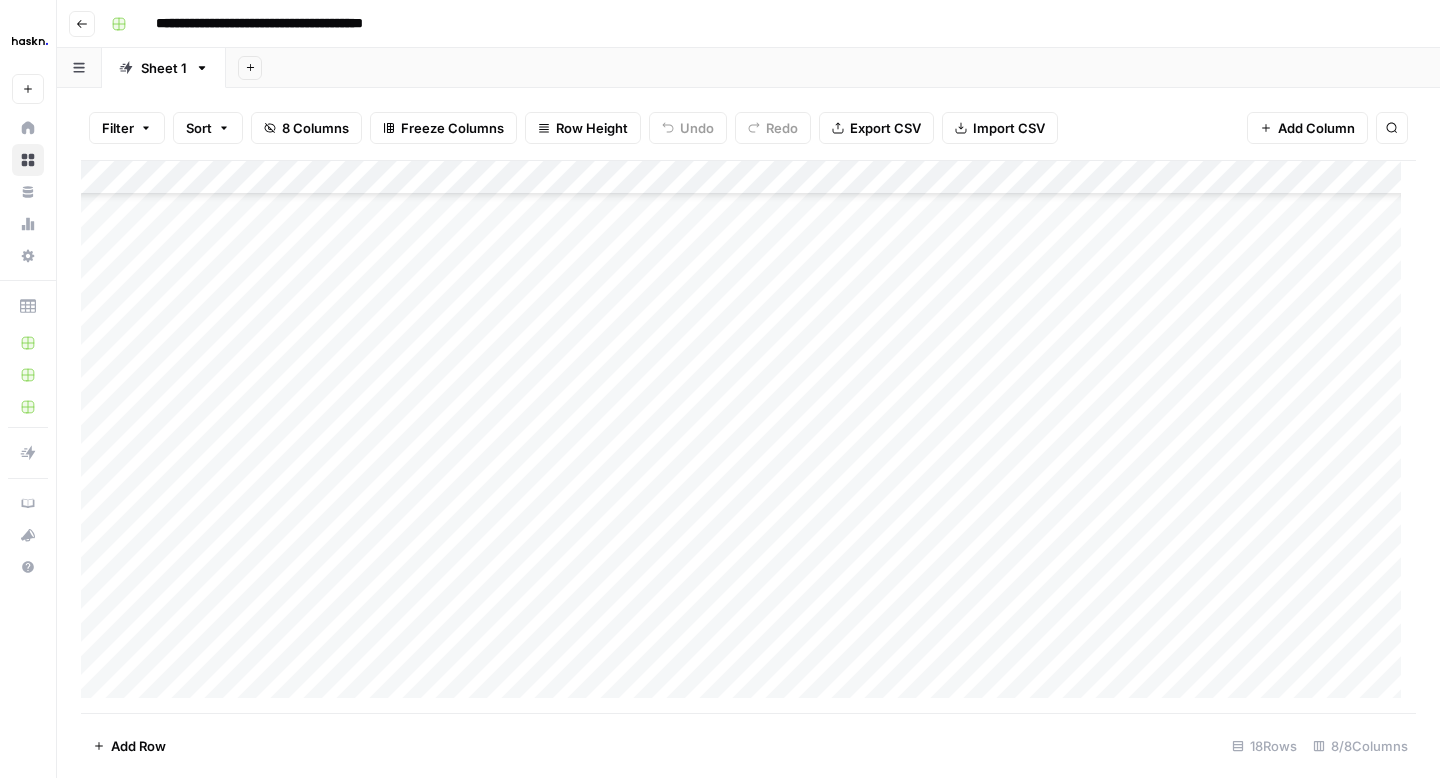 click on "Add Column" at bounding box center [748, 437] 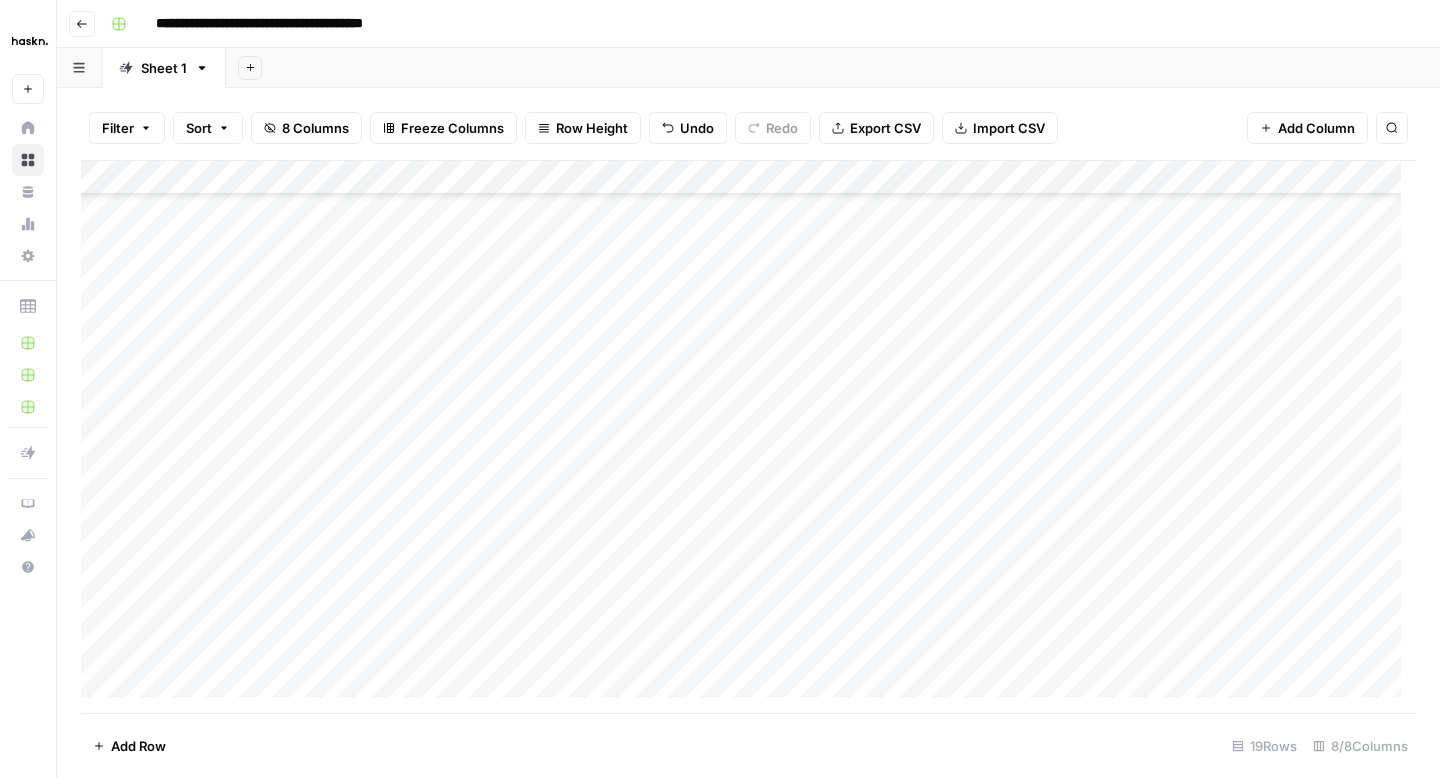 scroll, scrollTop: 142, scrollLeft: 0, axis: vertical 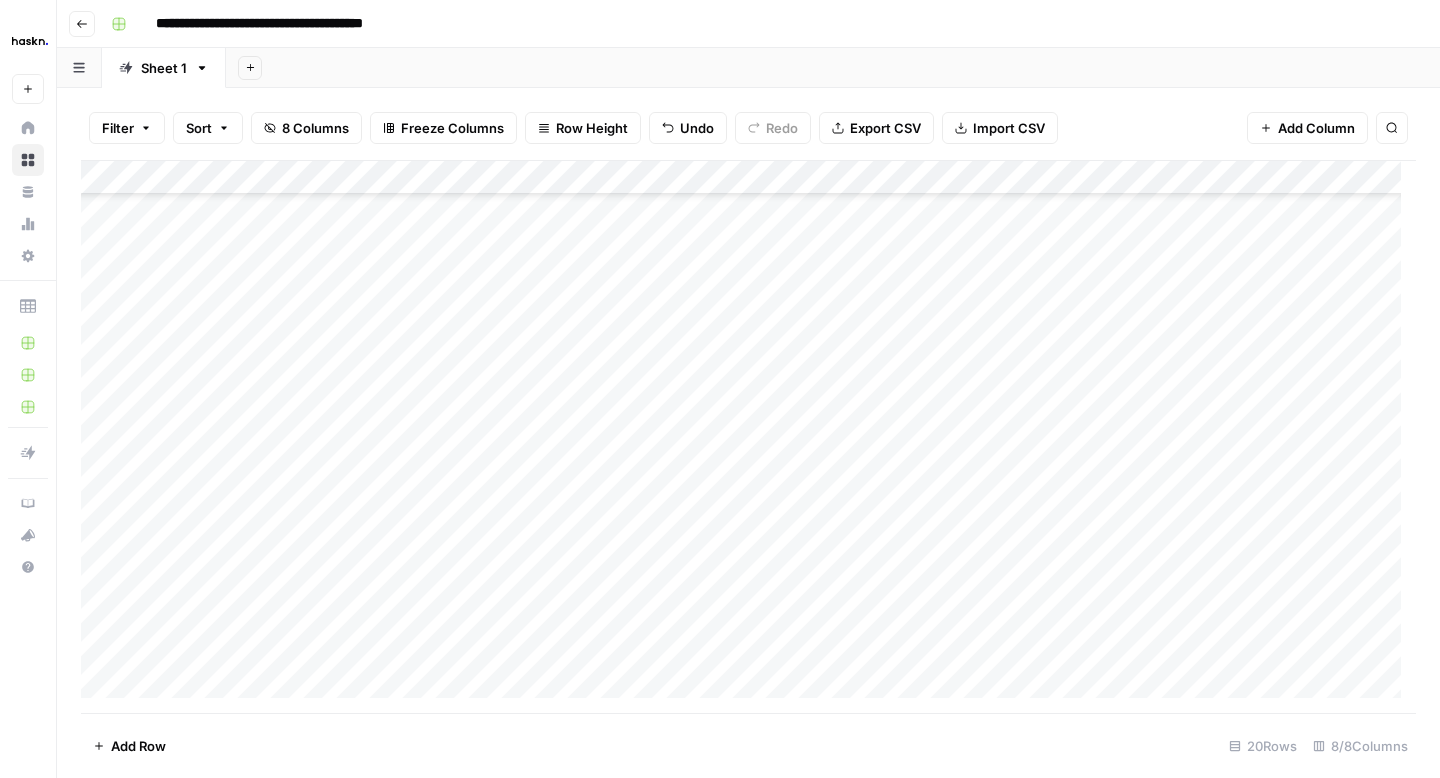 click on "Add Column" at bounding box center (748, 437) 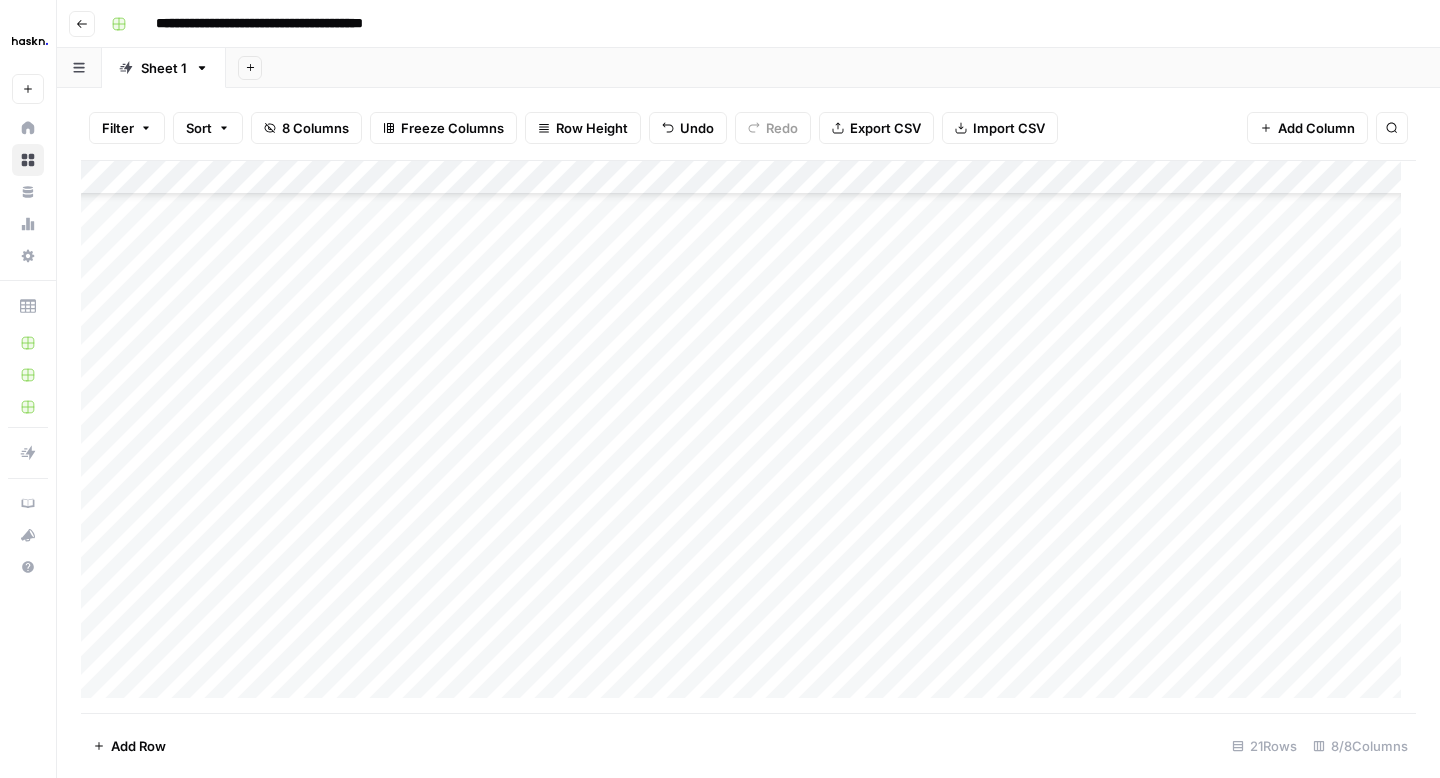 click on "Add Column" at bounding box center (748, 437) 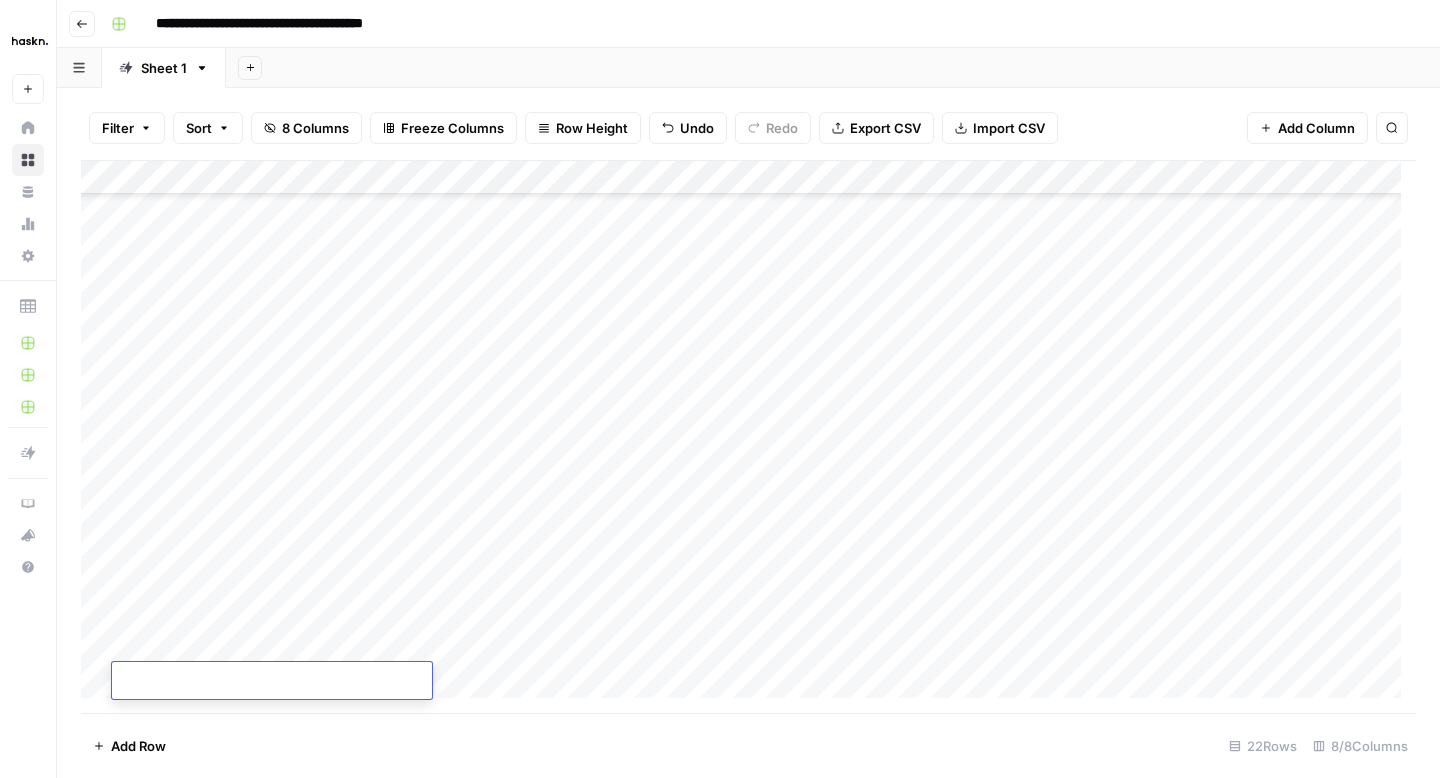 scroll, scrollTop: 277, scrollLeft: 0, axis: vertical 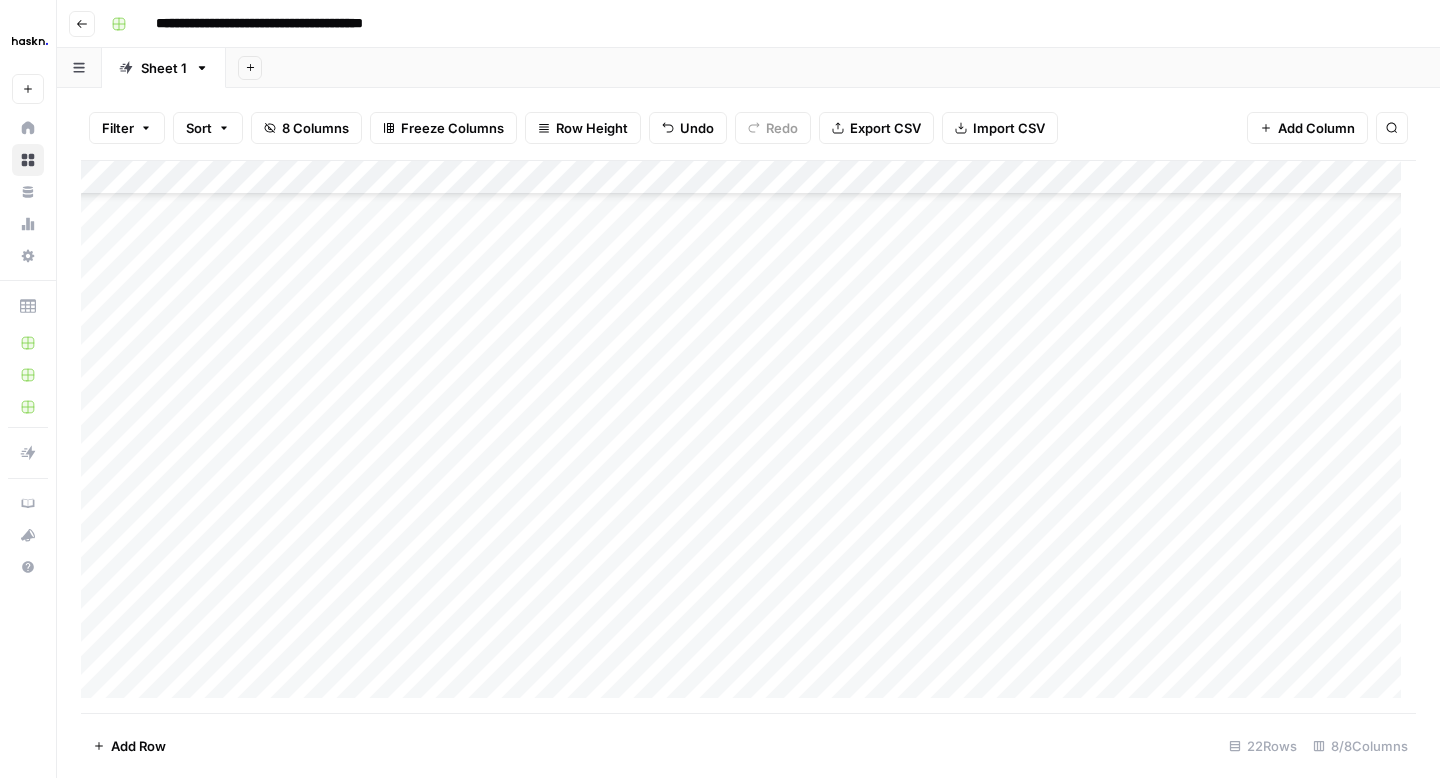 click on "Add Column" at bounding box center (748, 437) 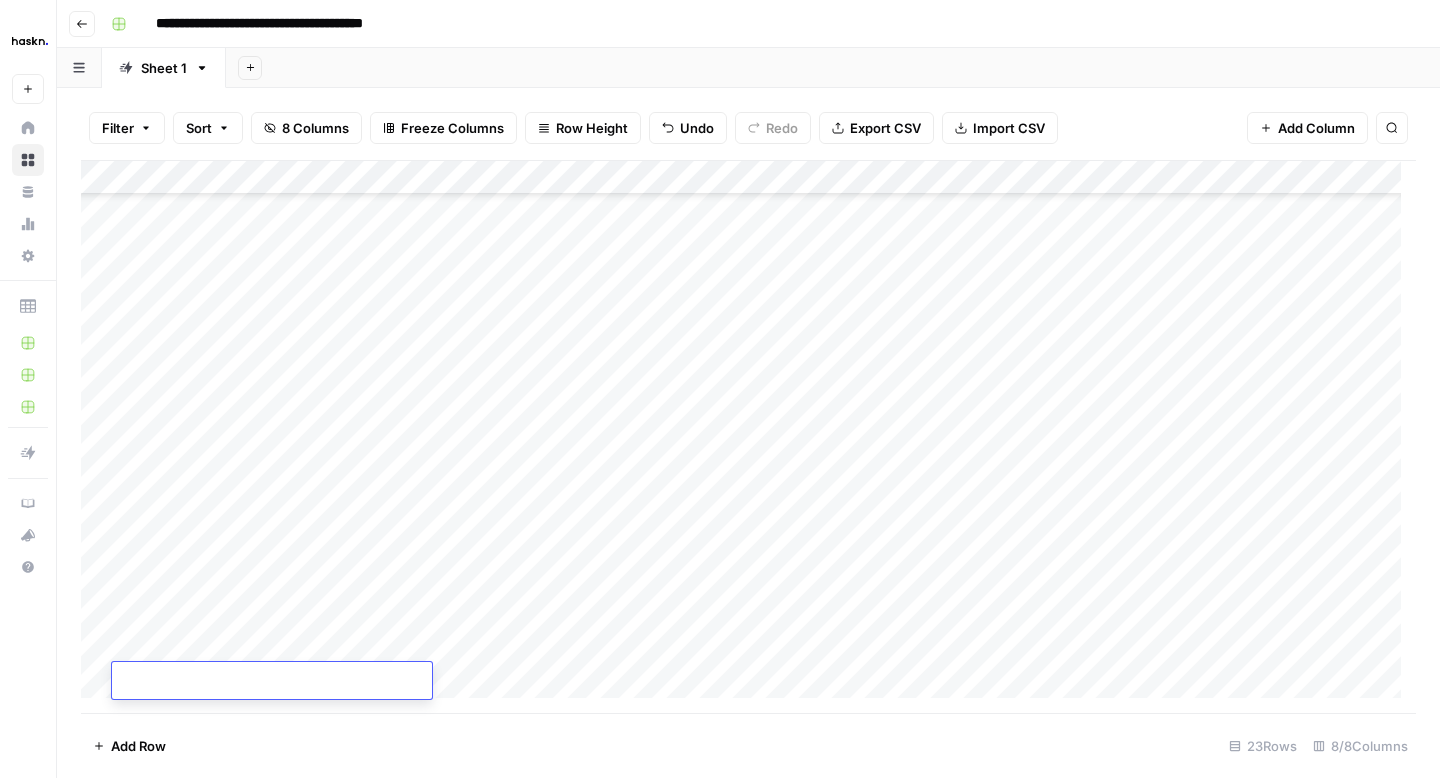 scroll, scrollTop: 278, scrollLeft: 0, axis: vertical 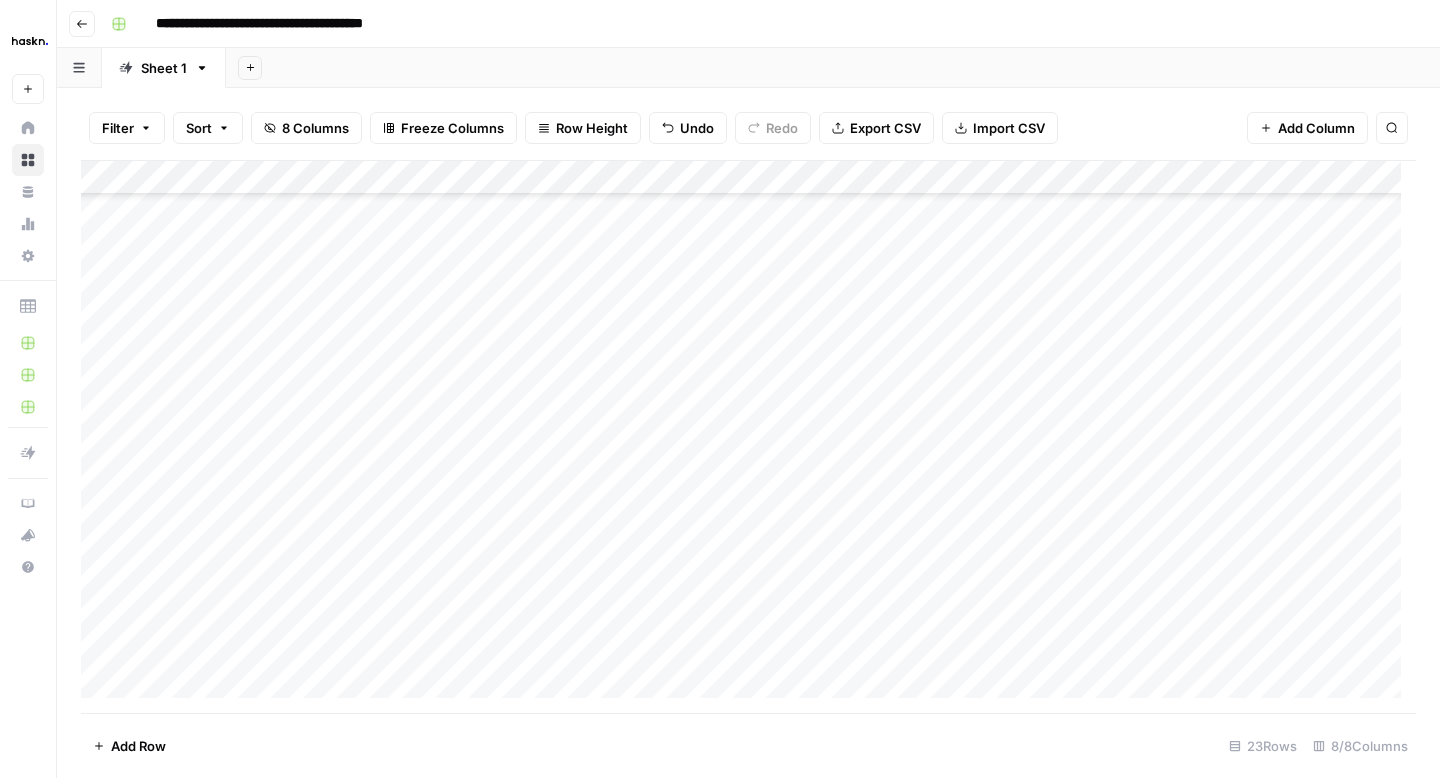 click on "Add Column" at bounding box center (748, 437) 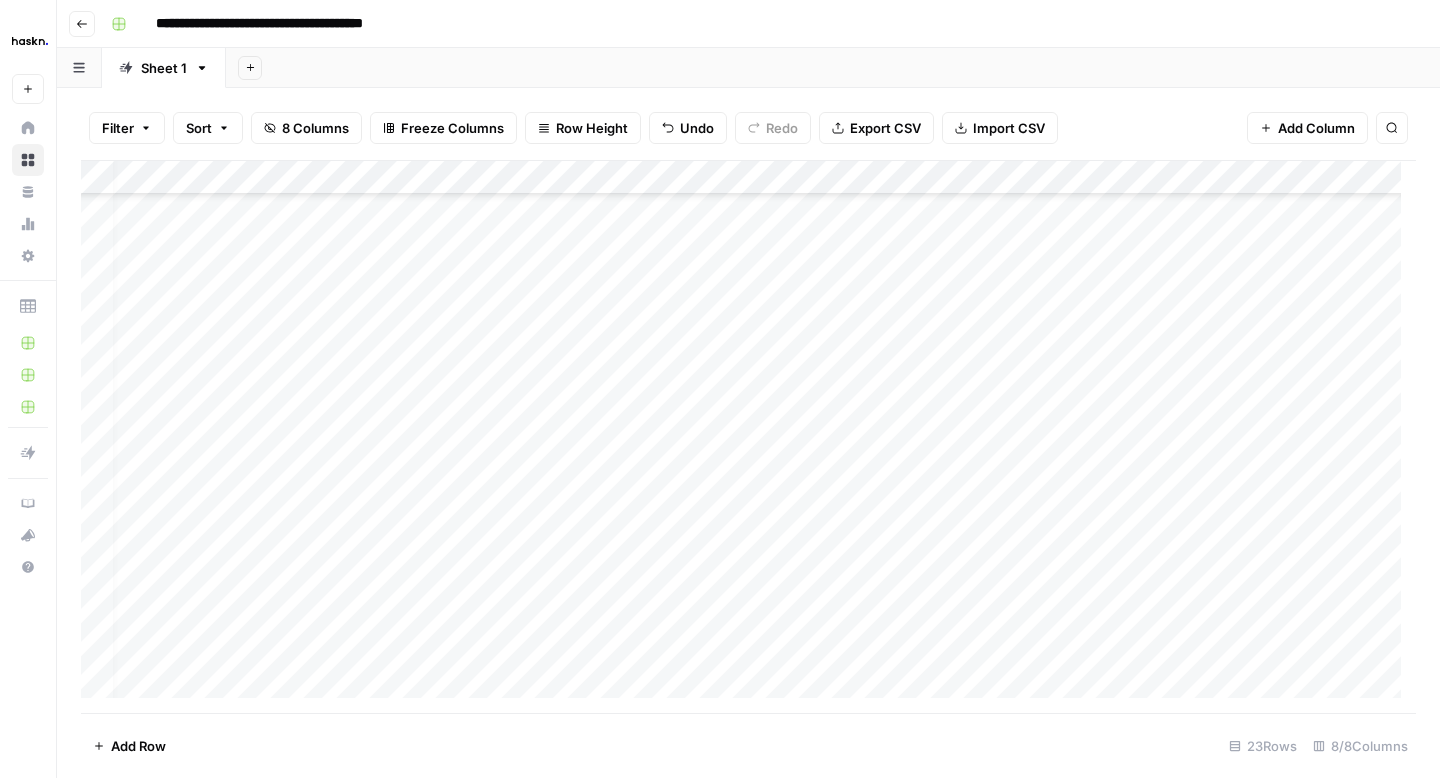 scroll, scrollTop: 278, scrollLeft: 0, axis: vertical 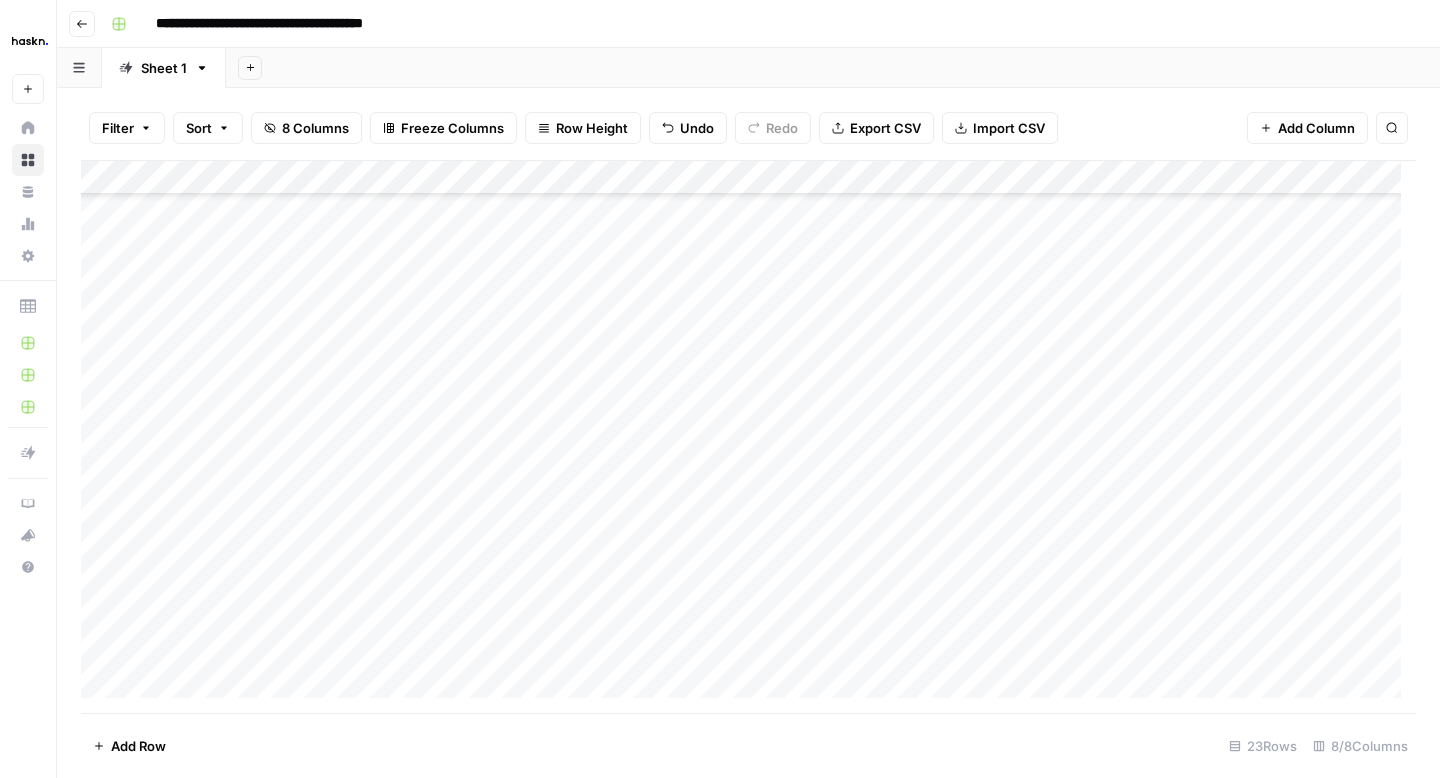 click on "Add Column" at bounding box center (748, 437) 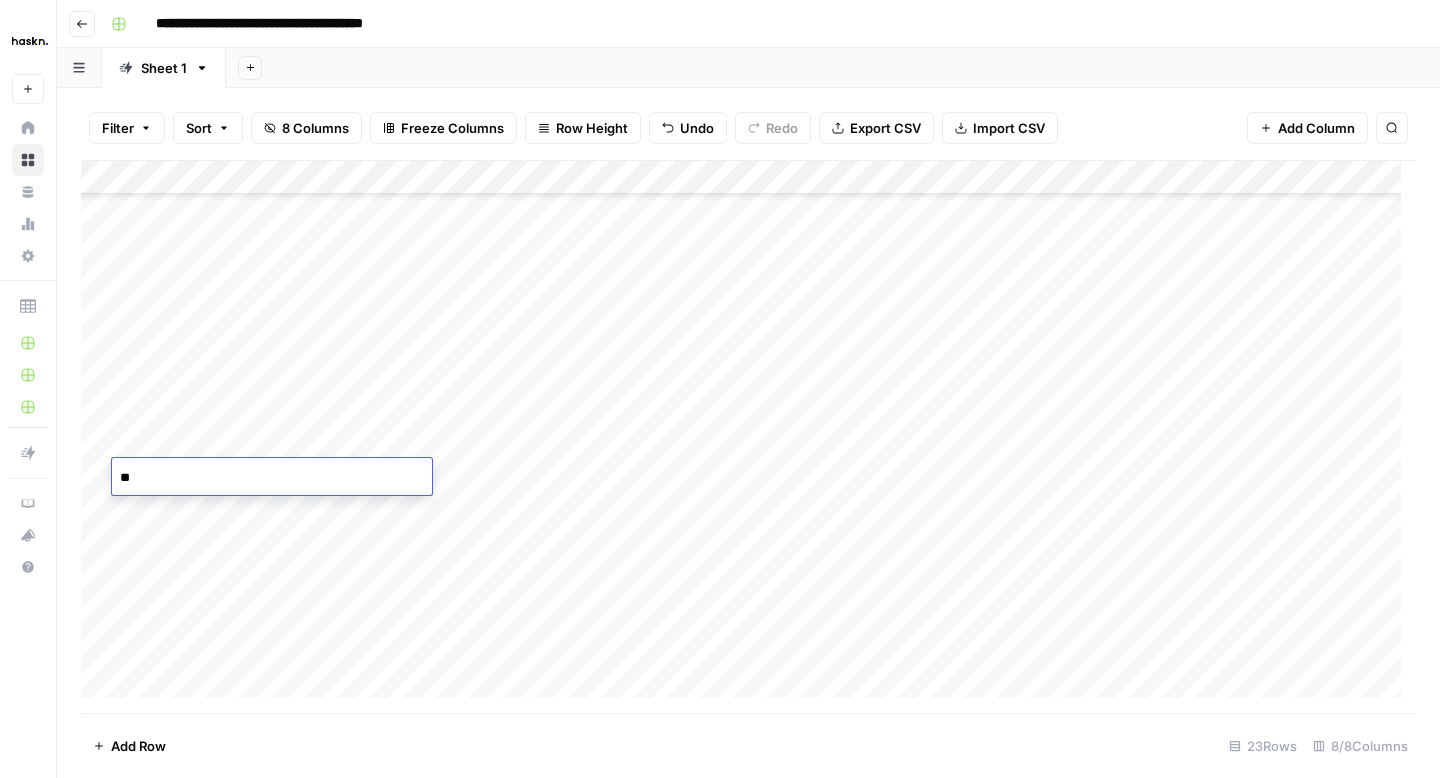 type on "***" 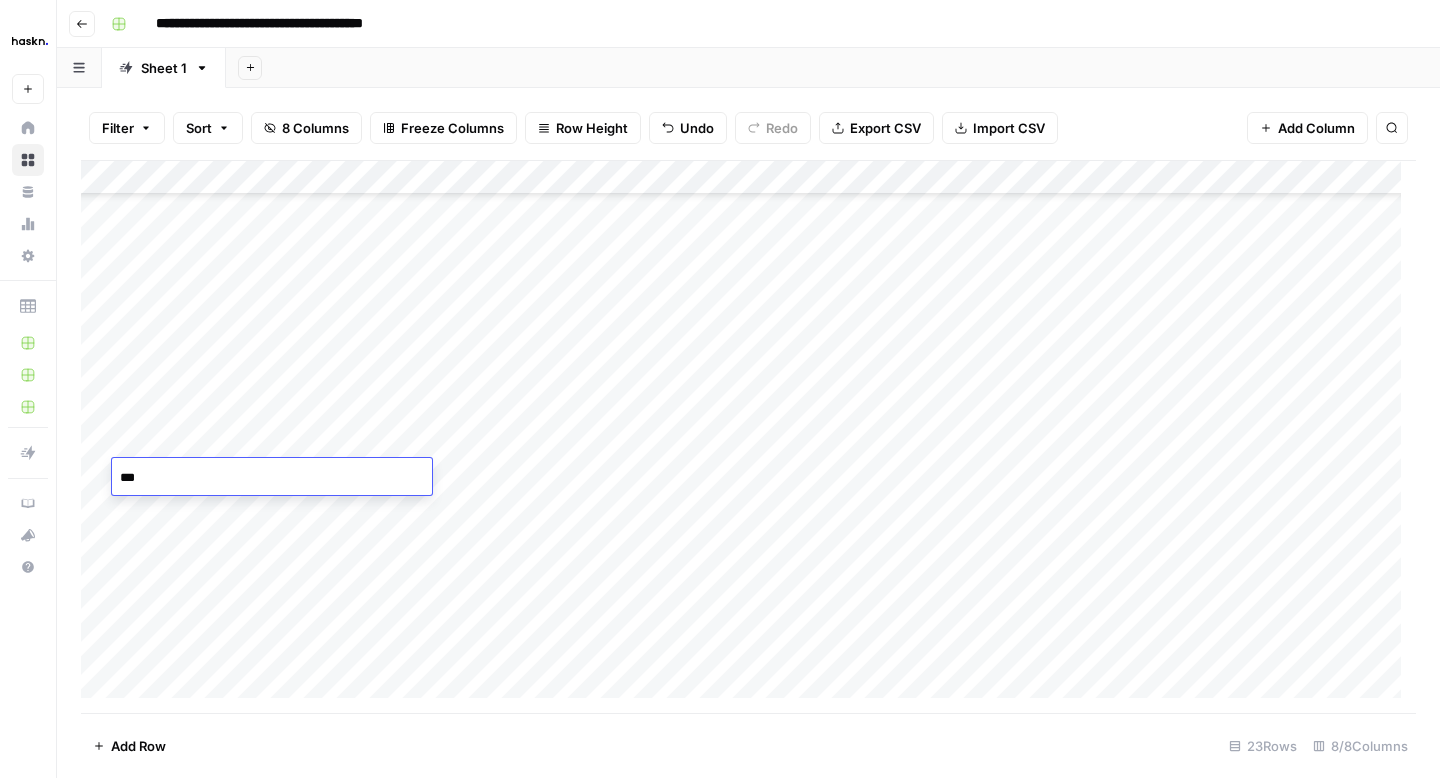 click on "Add Column" at bounding box center (748, 437) 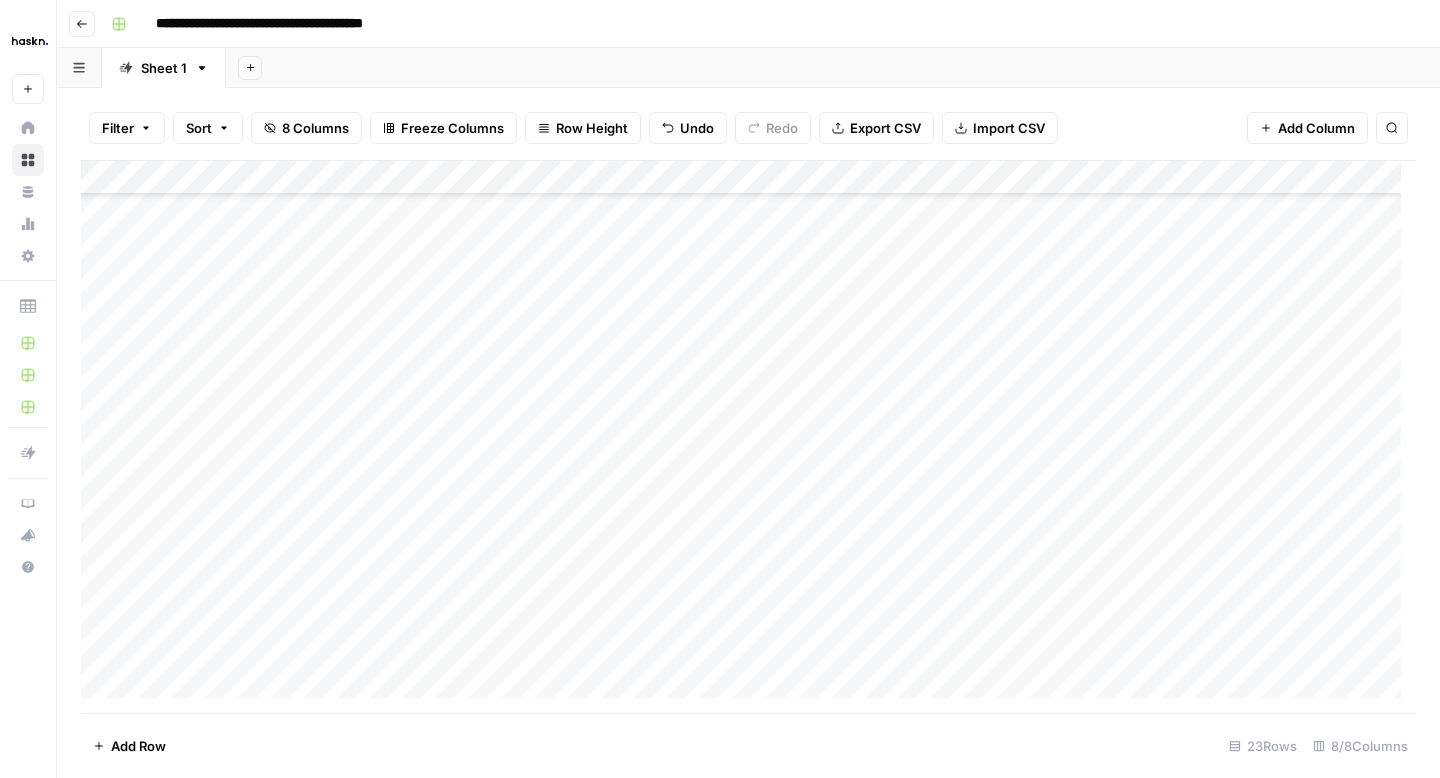 click on "Add Column" at bounding box center [748, 437] 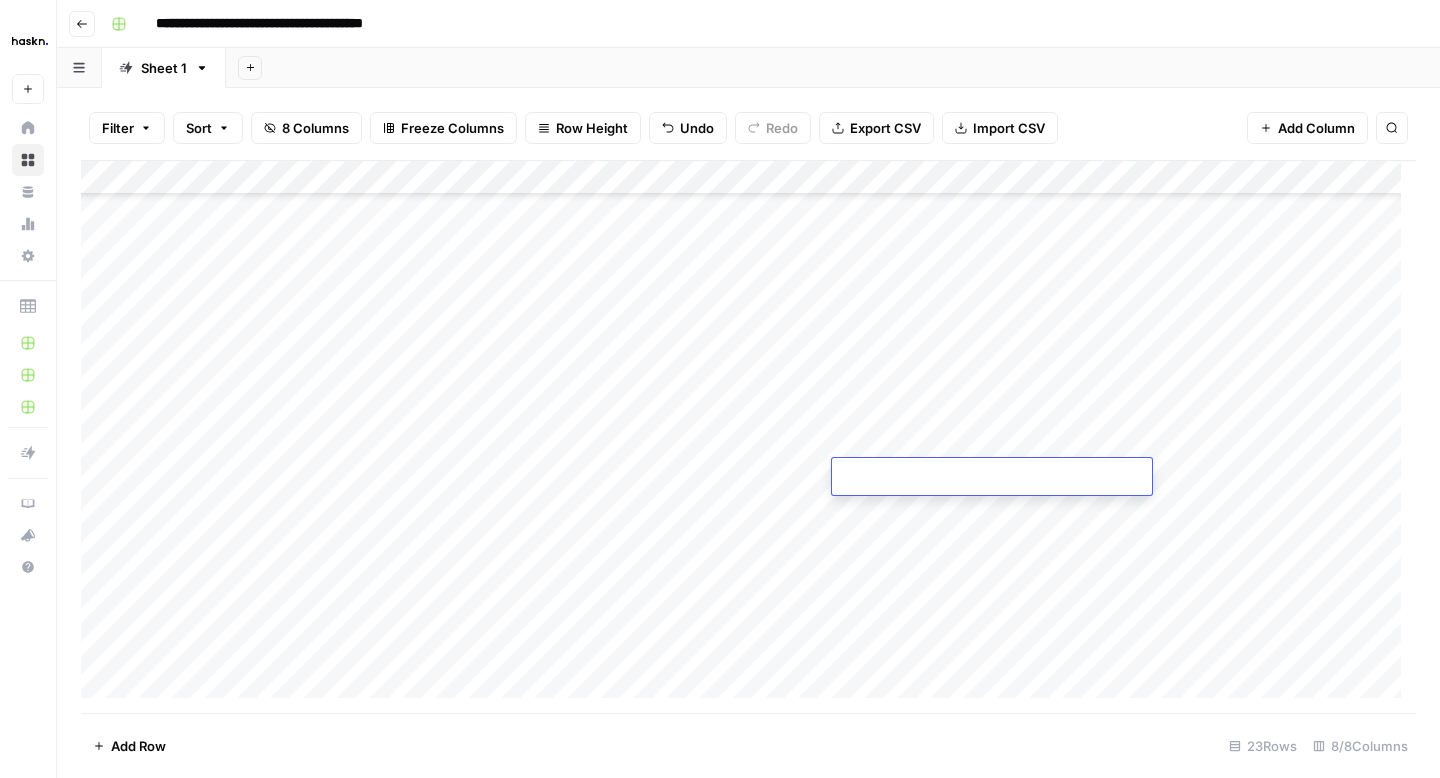 click at bounding box center (992, 478) 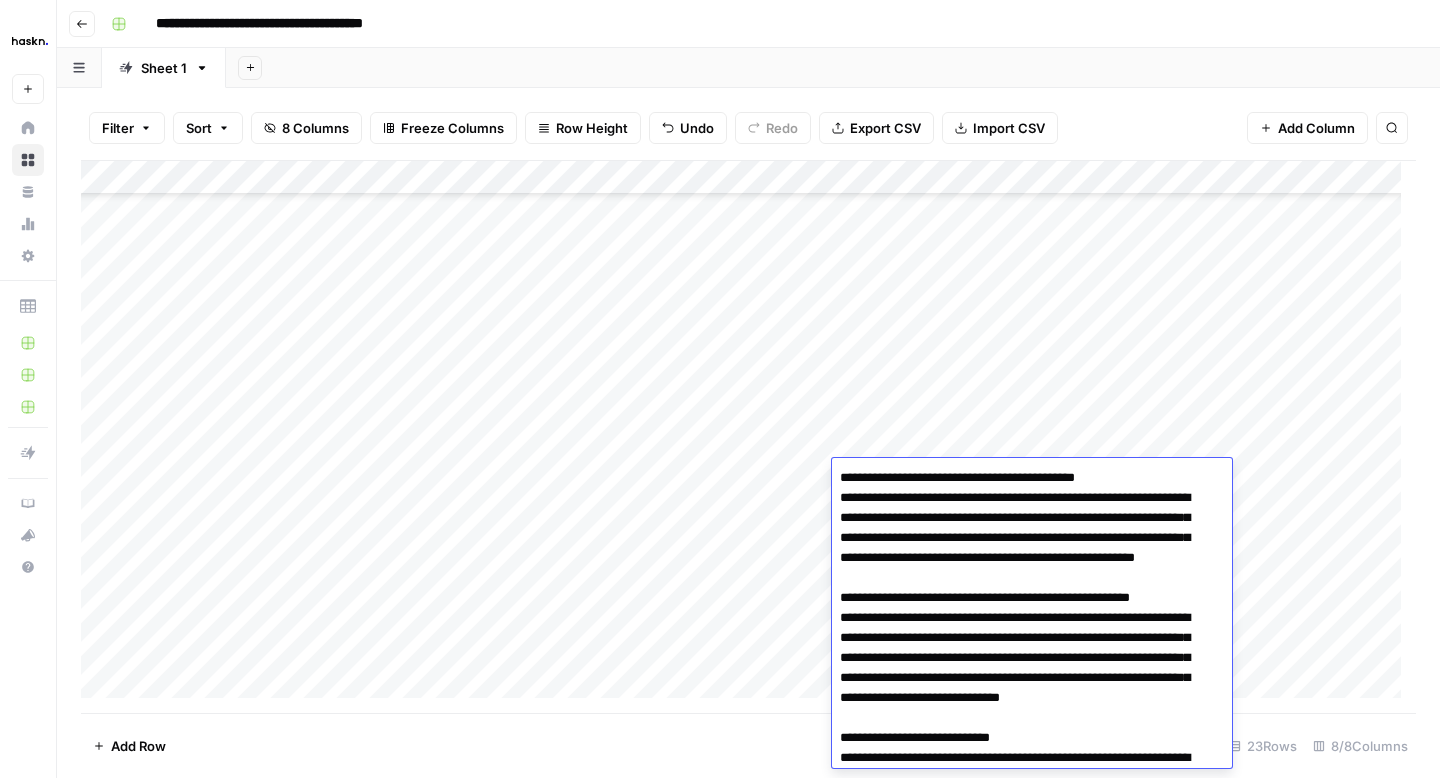 scroll, scrollTop: 1537, scrollLeft: 0, axis: vertical 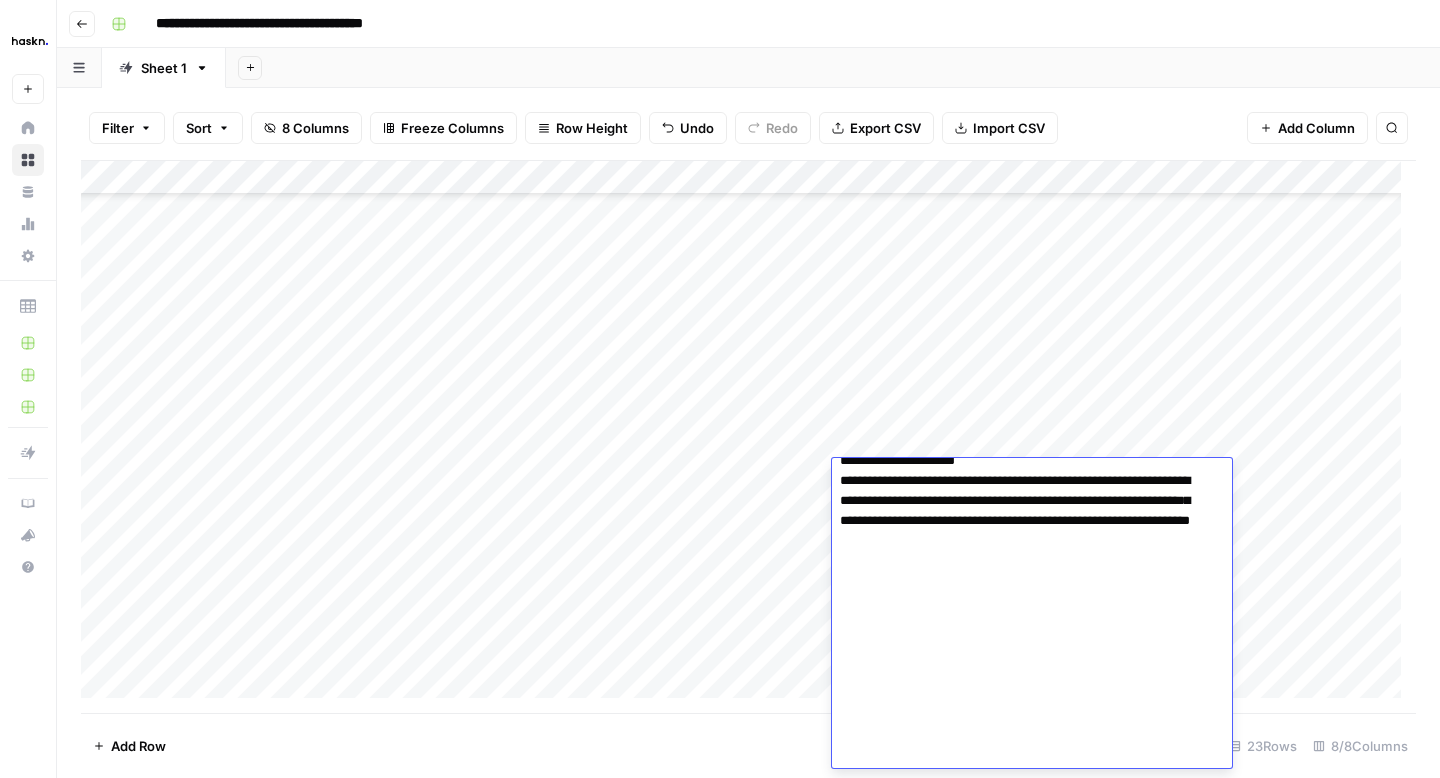 click on "Add Column" at bounding box center [748, 437] 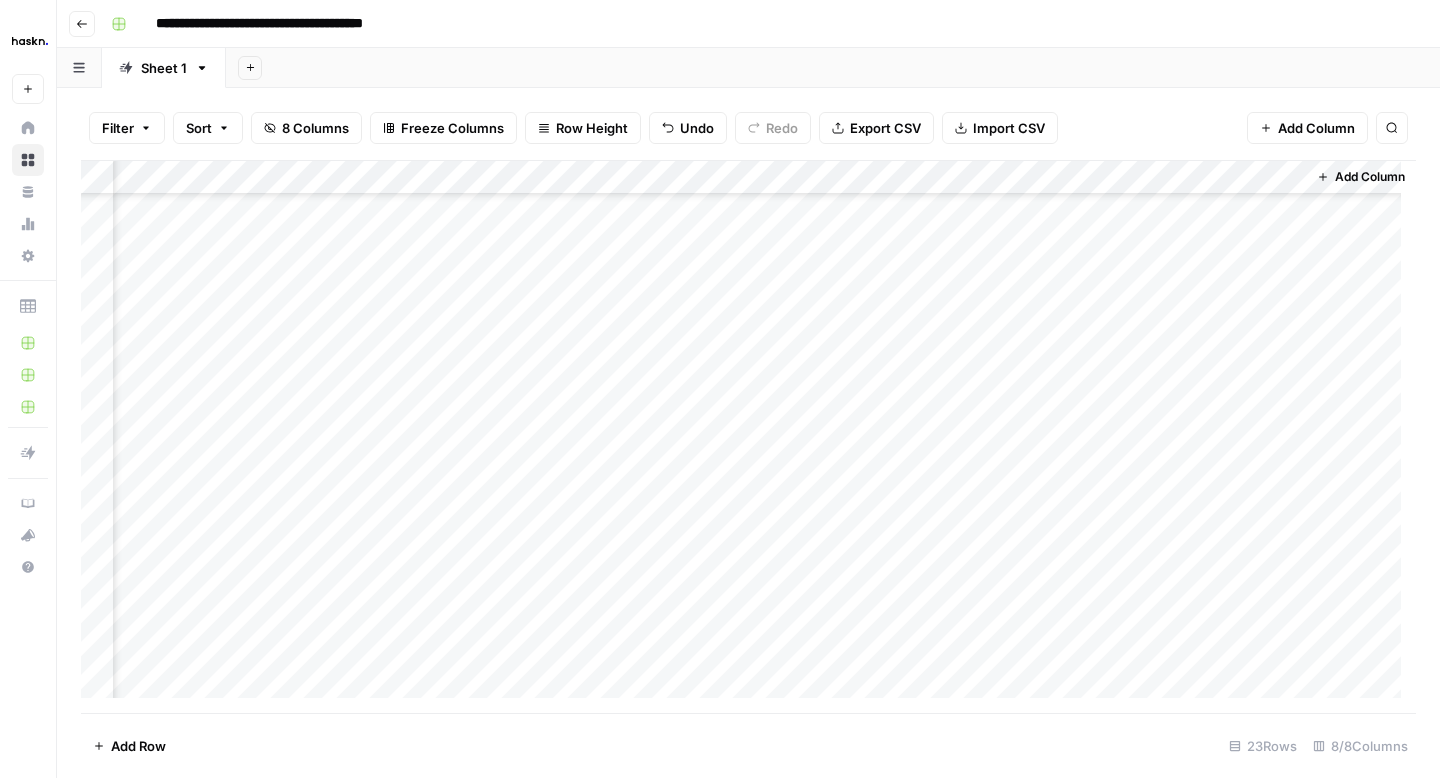 scroll, scrollTop: 278, scrollLeft: 264, axis: both 